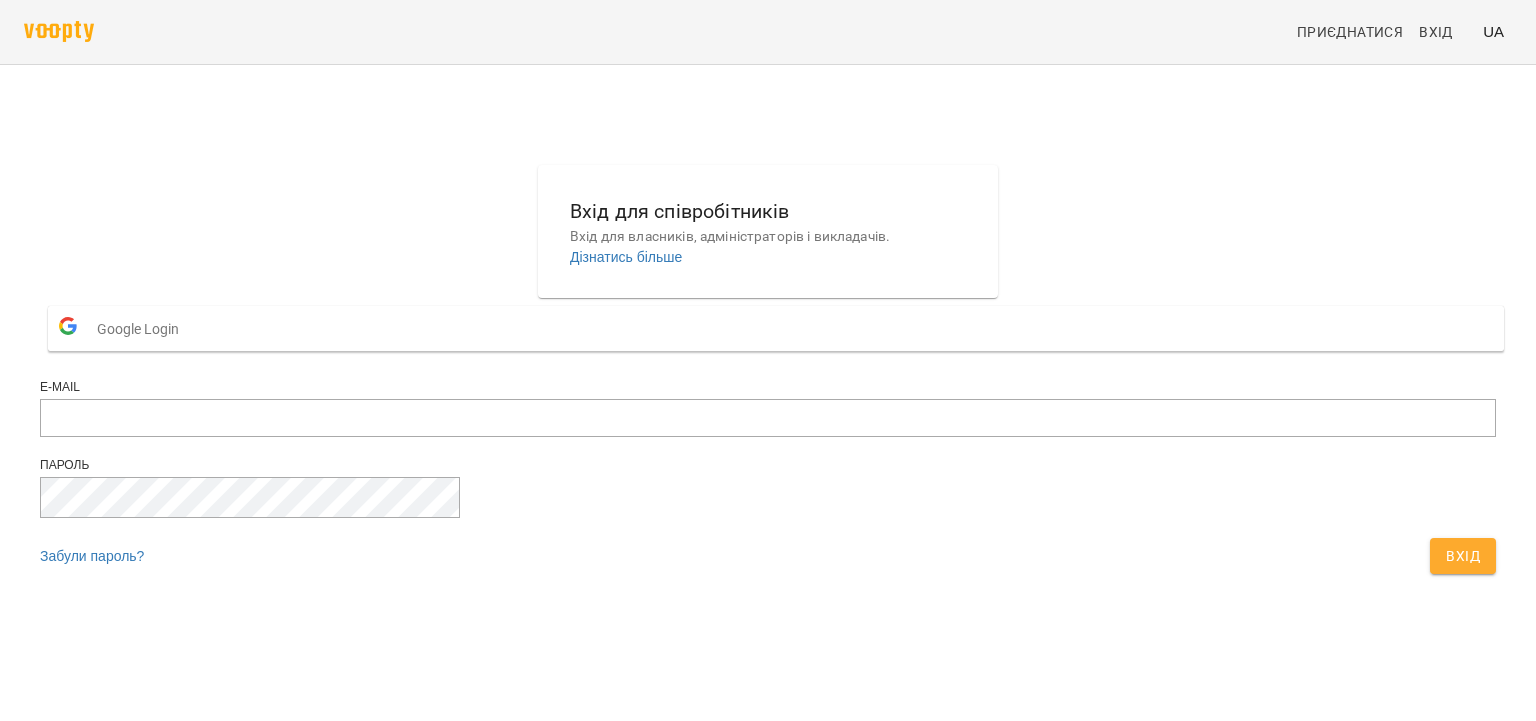 scroll, scrollTop: 0, scrollLeft: 0, axis: both 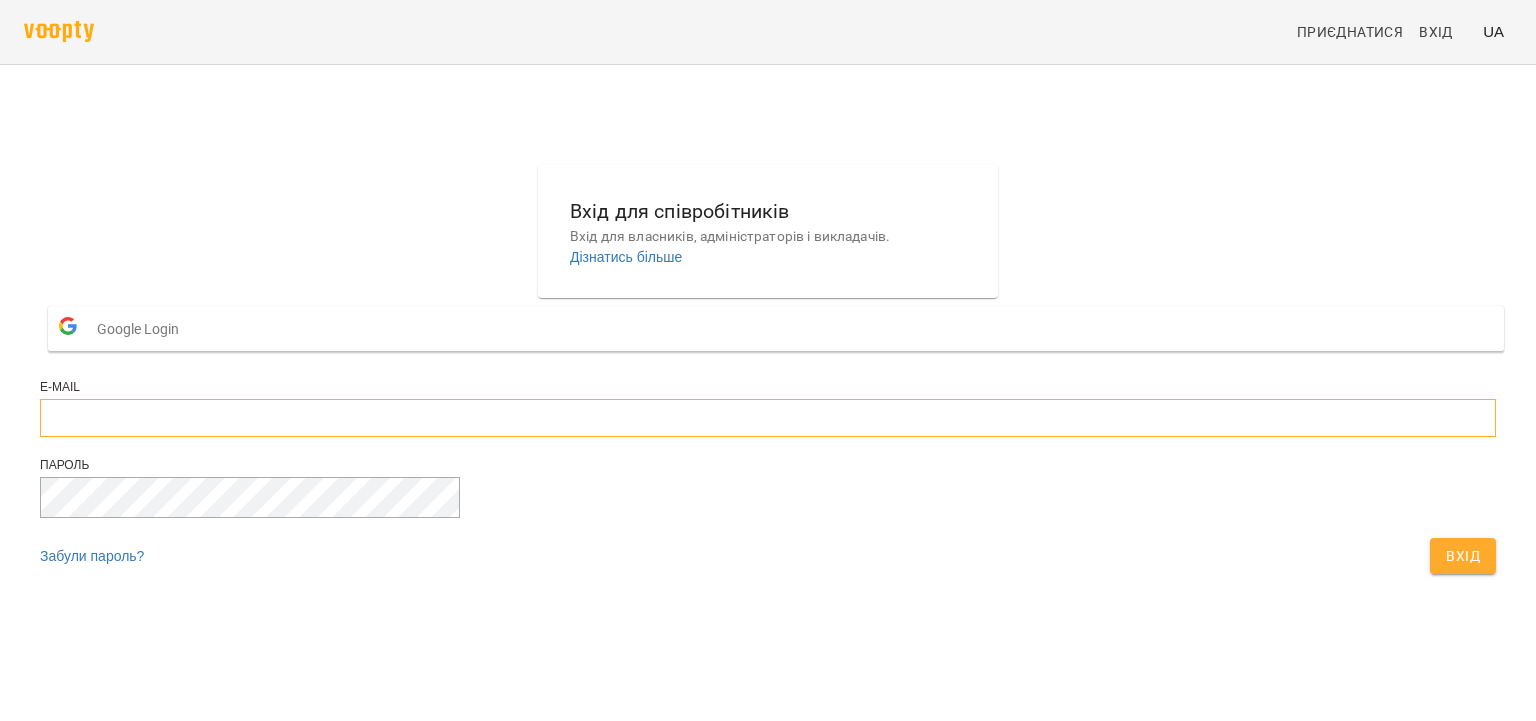 click at bounding box center (768, 418) 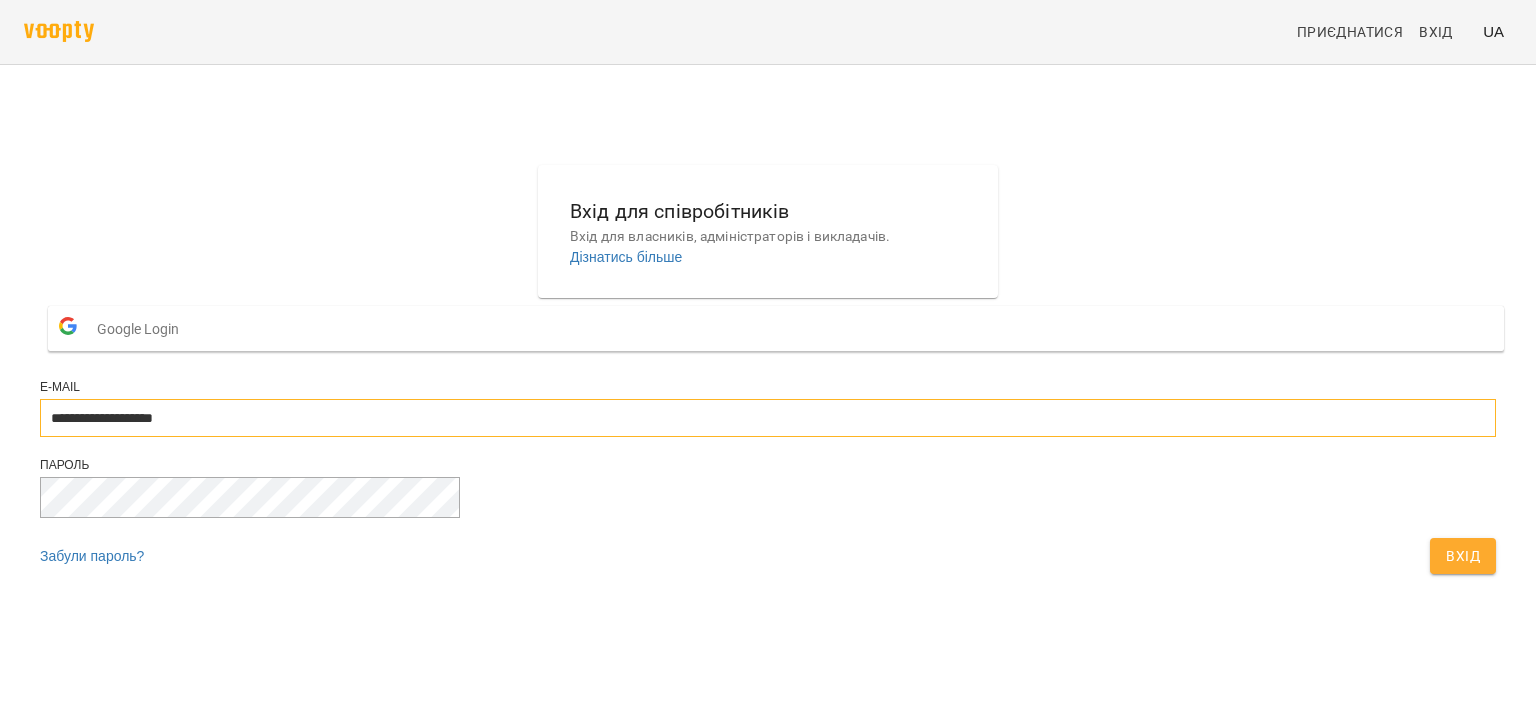 type on "**********" 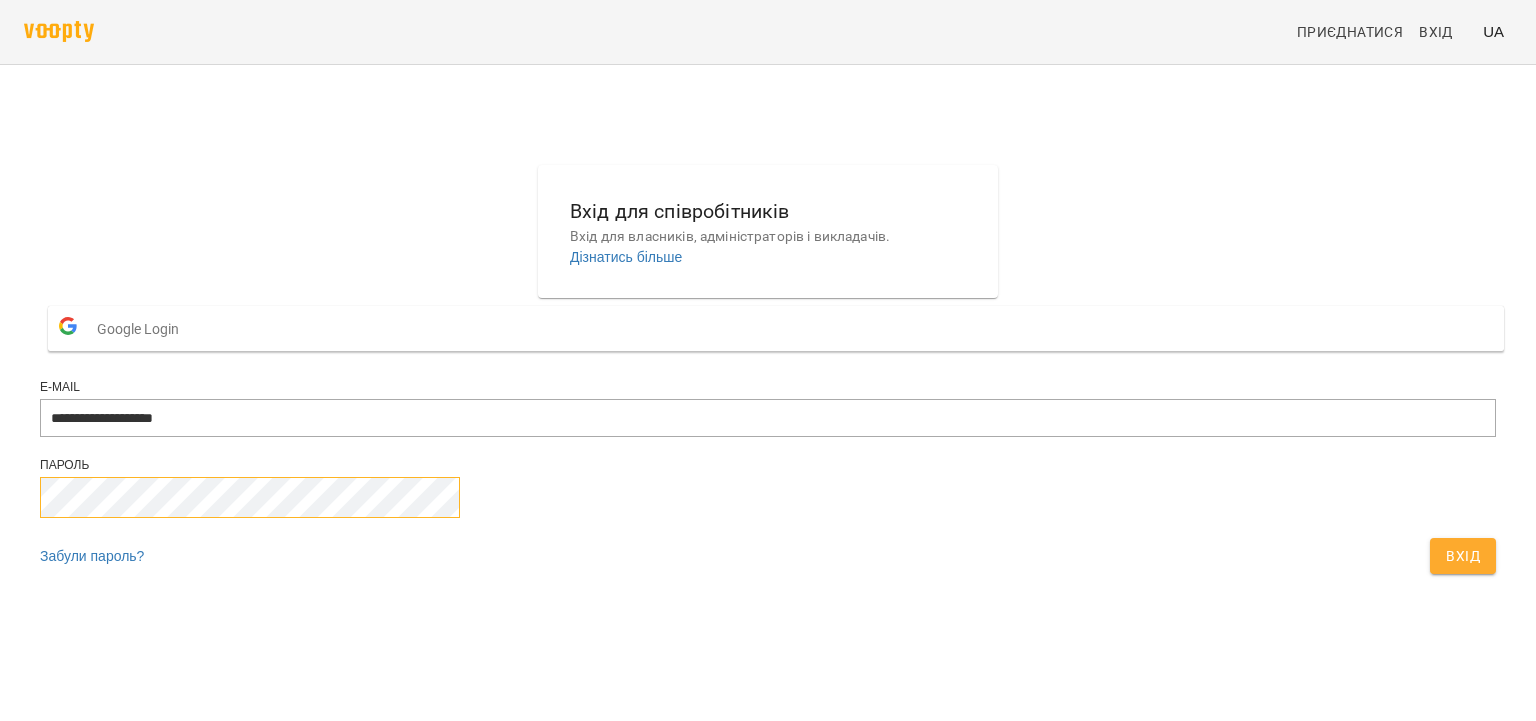 click on "Вхід" at bounding box center (1463, 556) 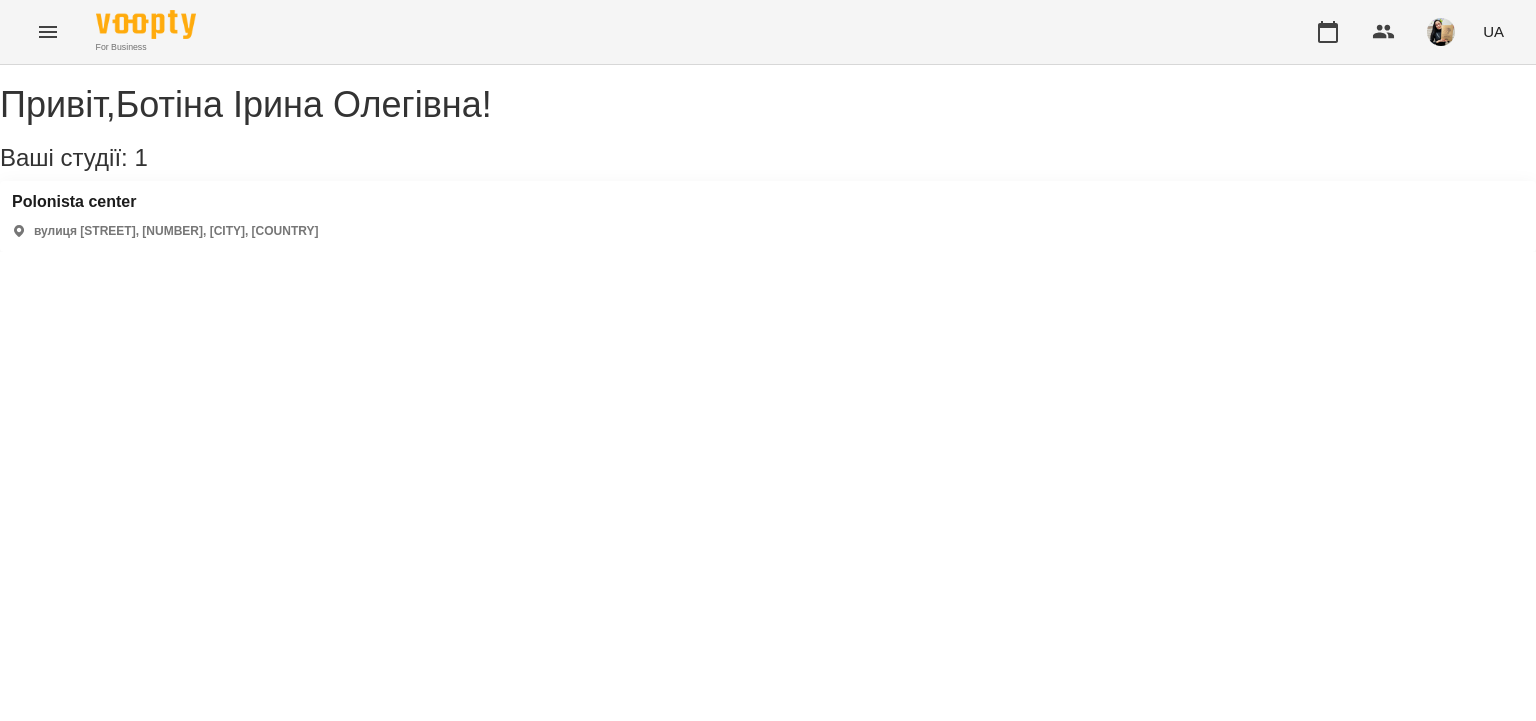 scroll, scrollTop: 0, scrollLeft: 0, axis: both 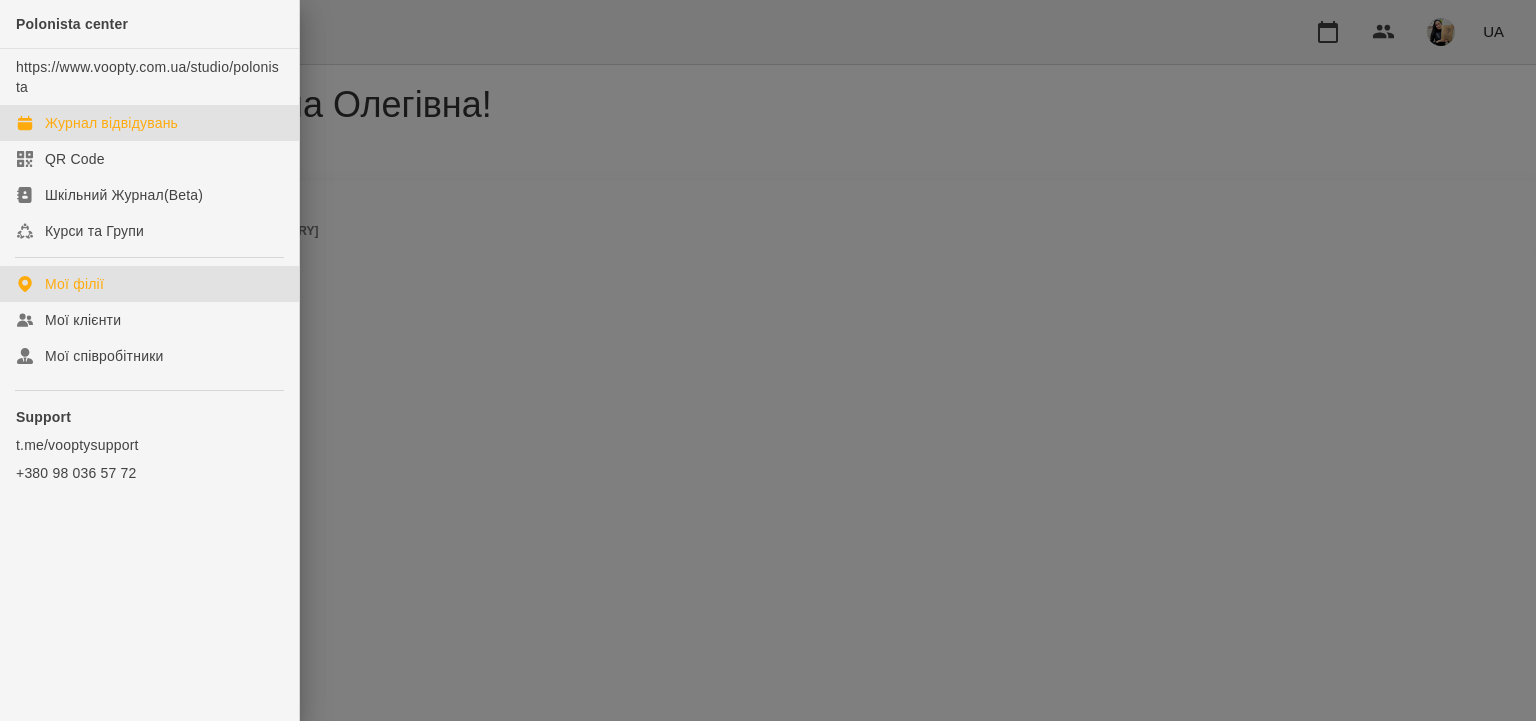 click on "Журнал відвідувань" at bounding box center (111, 123) 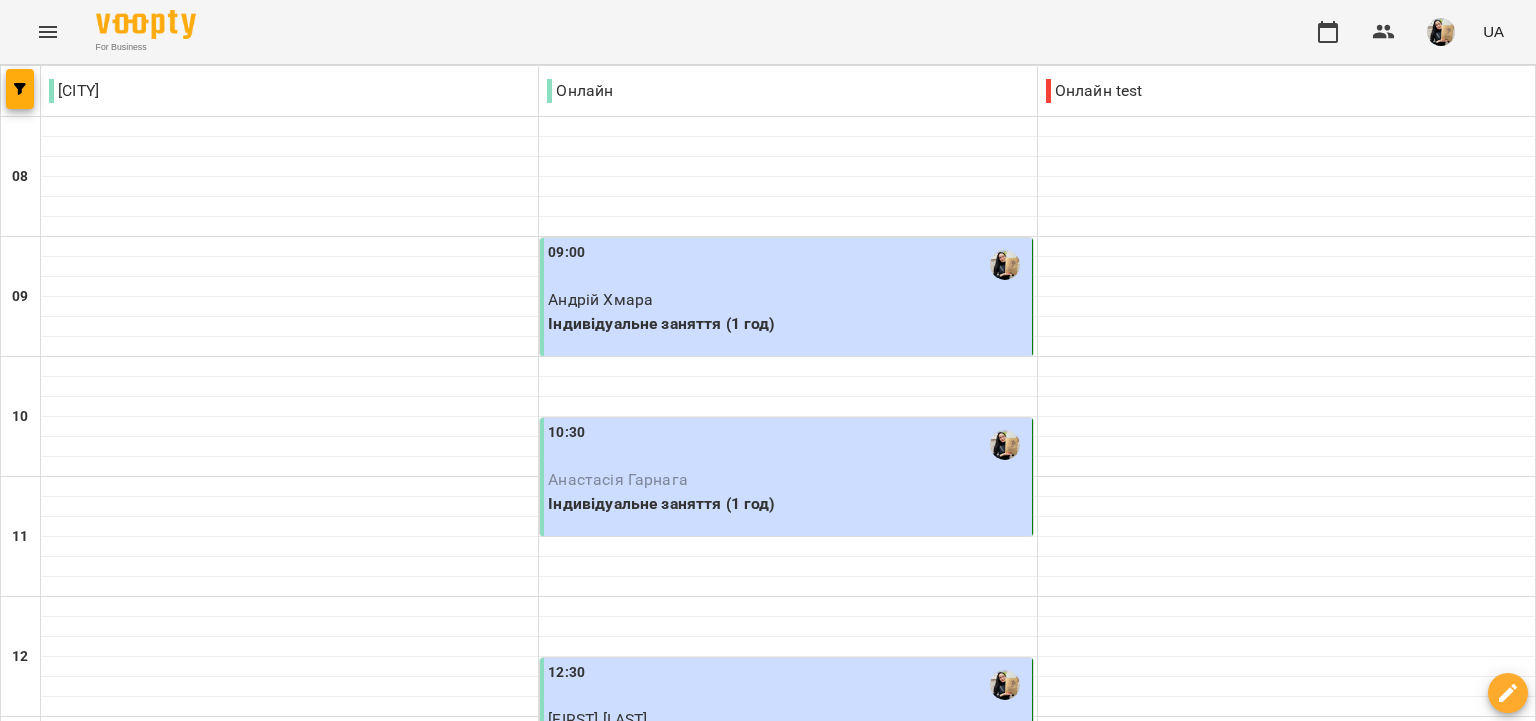 click on "02 серп" at bounding box center [1278, 1962] 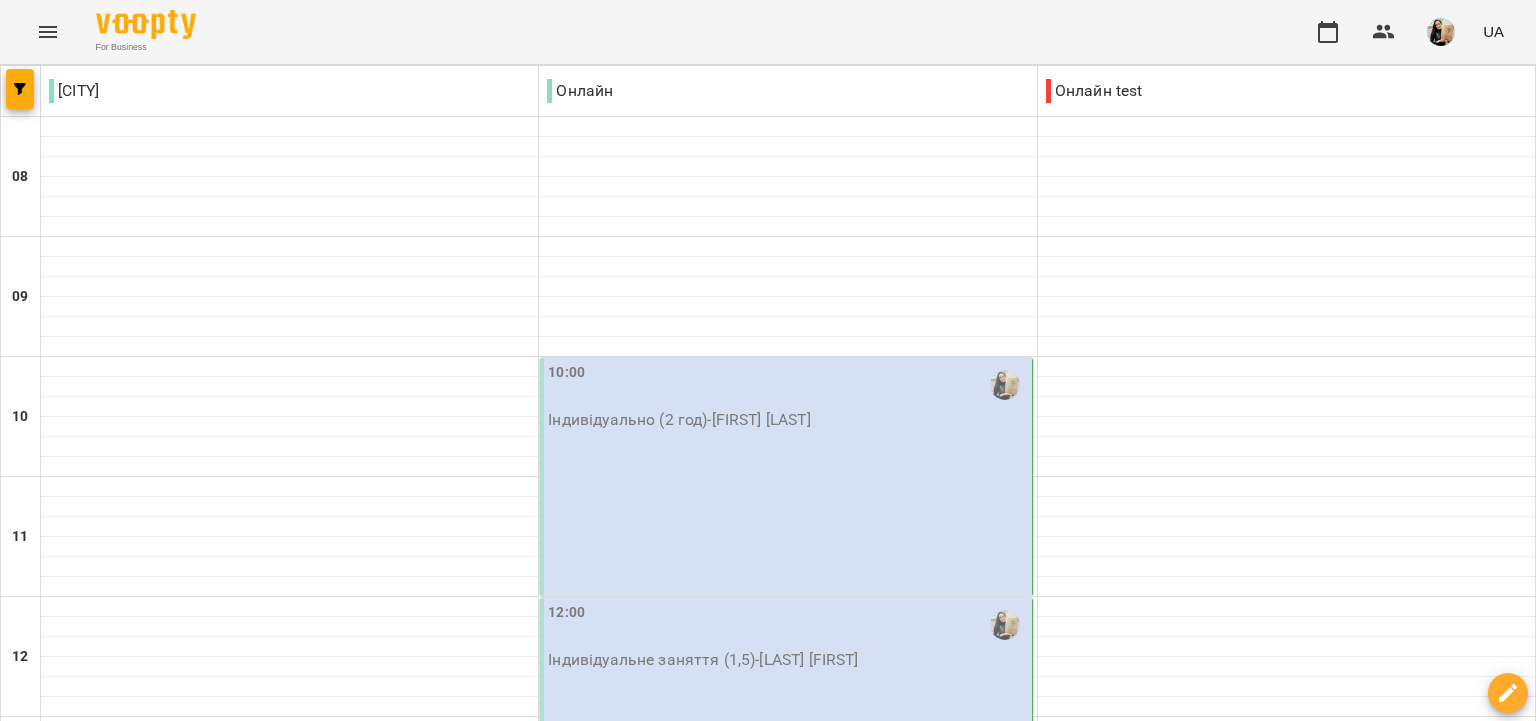 click on "10:00" at bounding box center (787, 385) 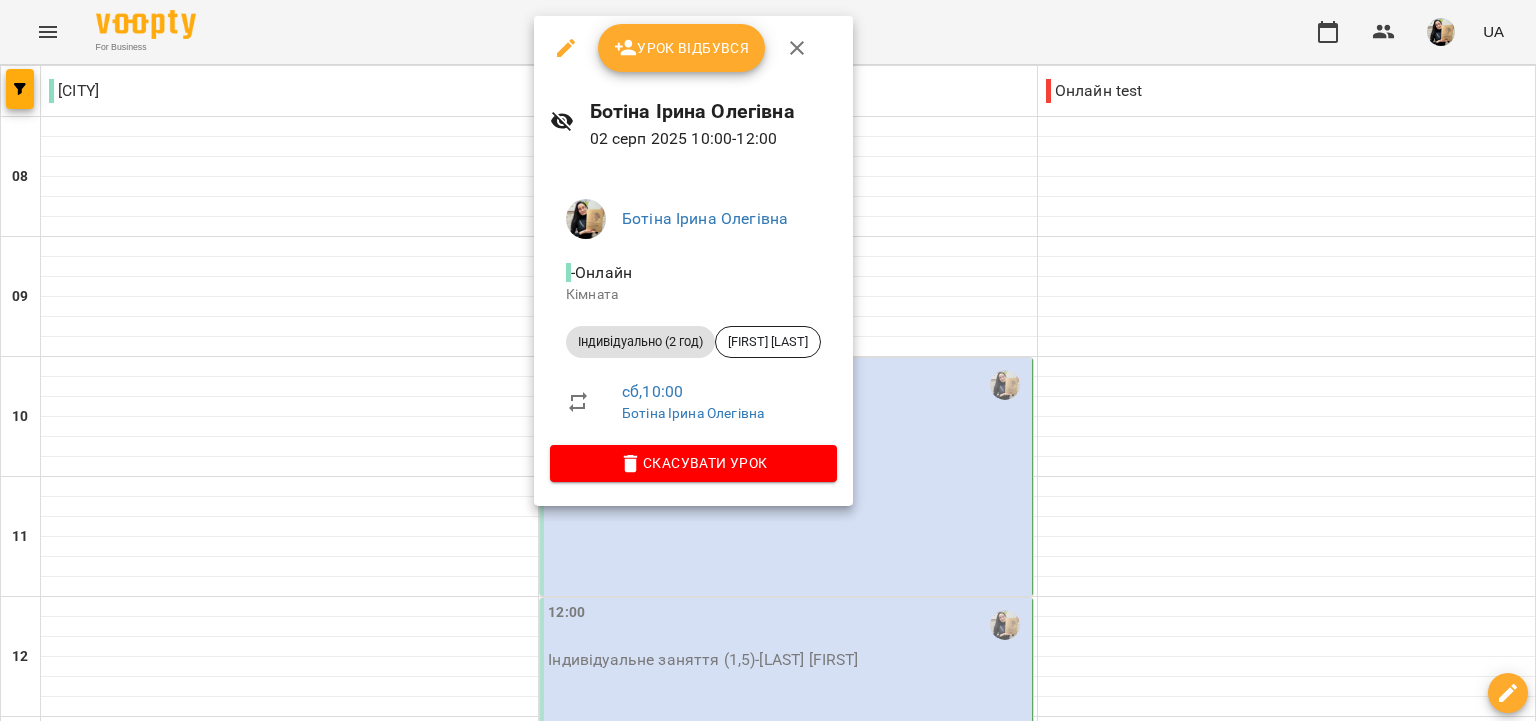 click on "Урок відбувся" at bounding box center (682, 48) 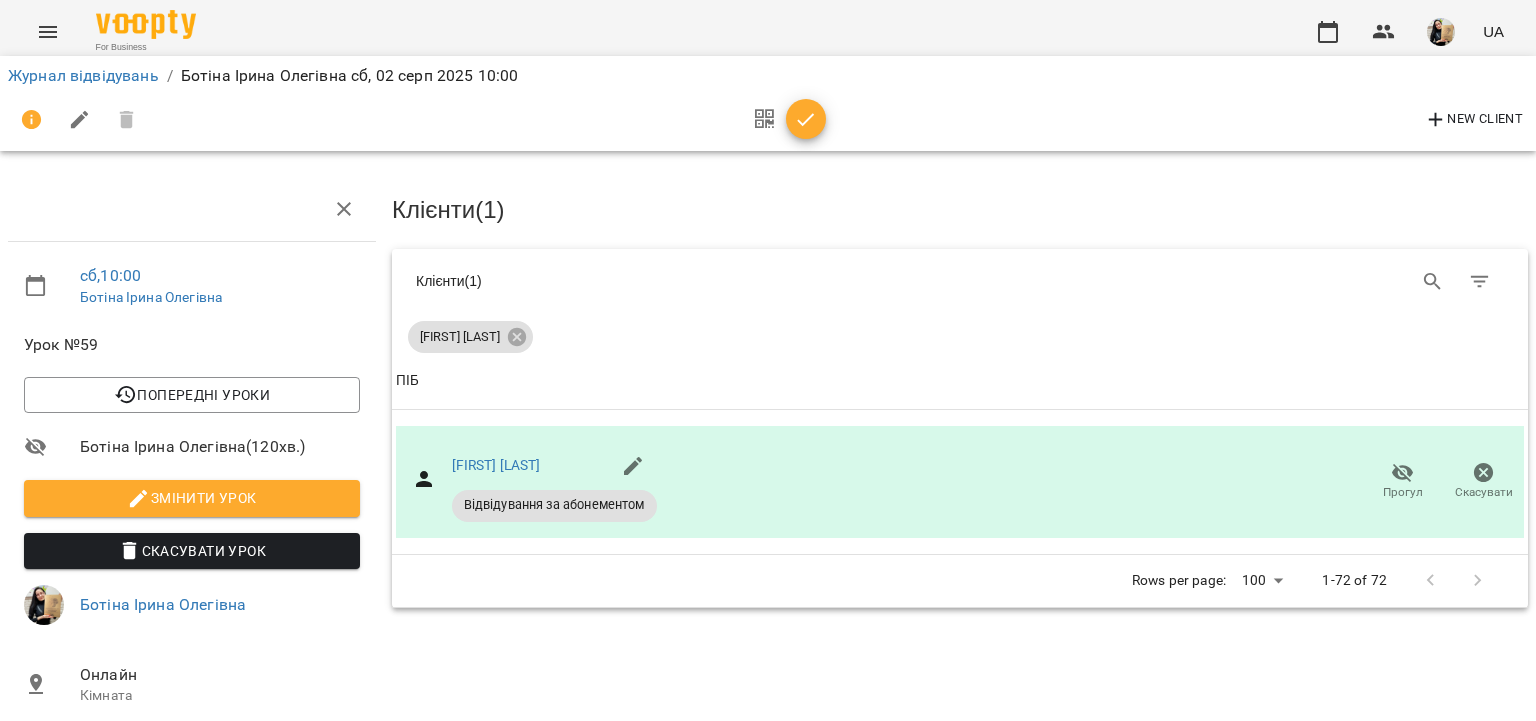 click 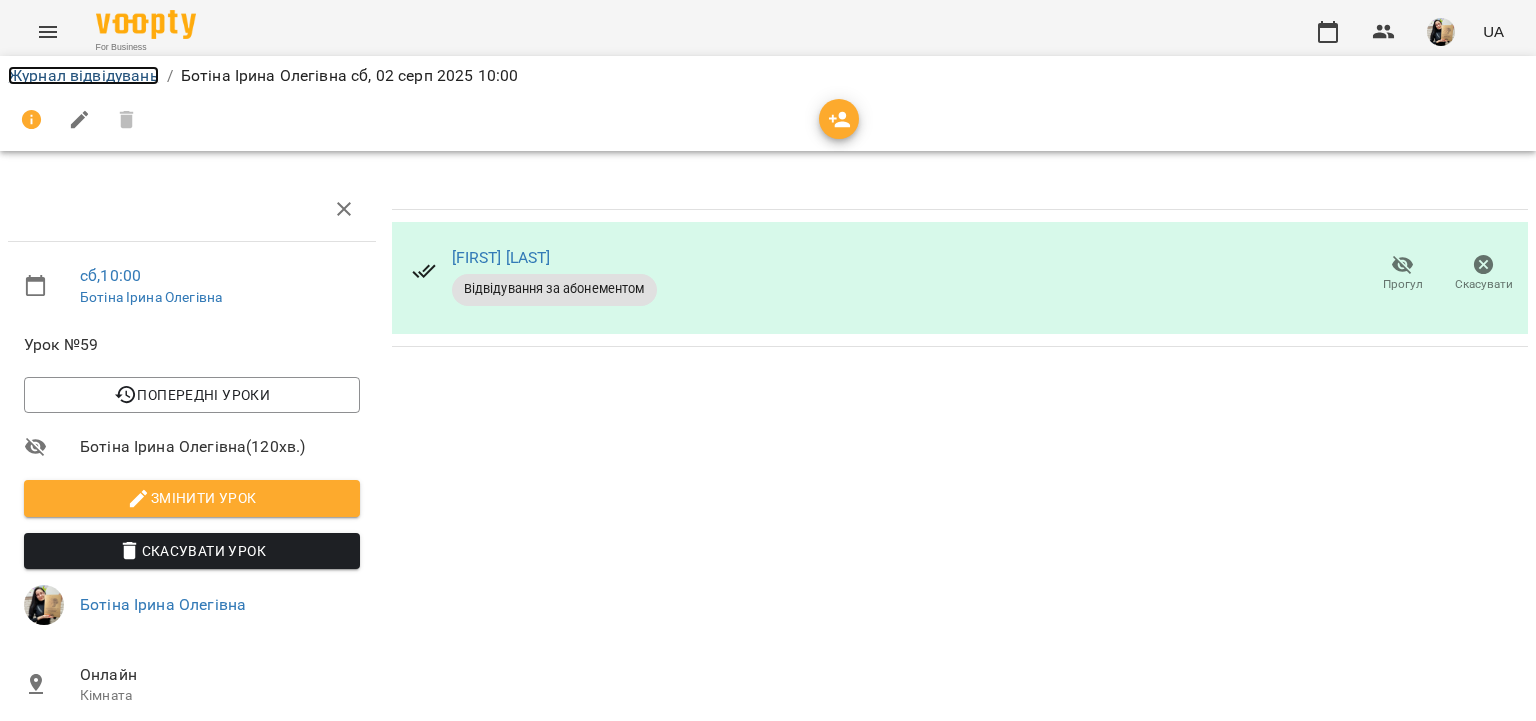 click on "Журнал відвідувань" at bounding box center (83, 75) 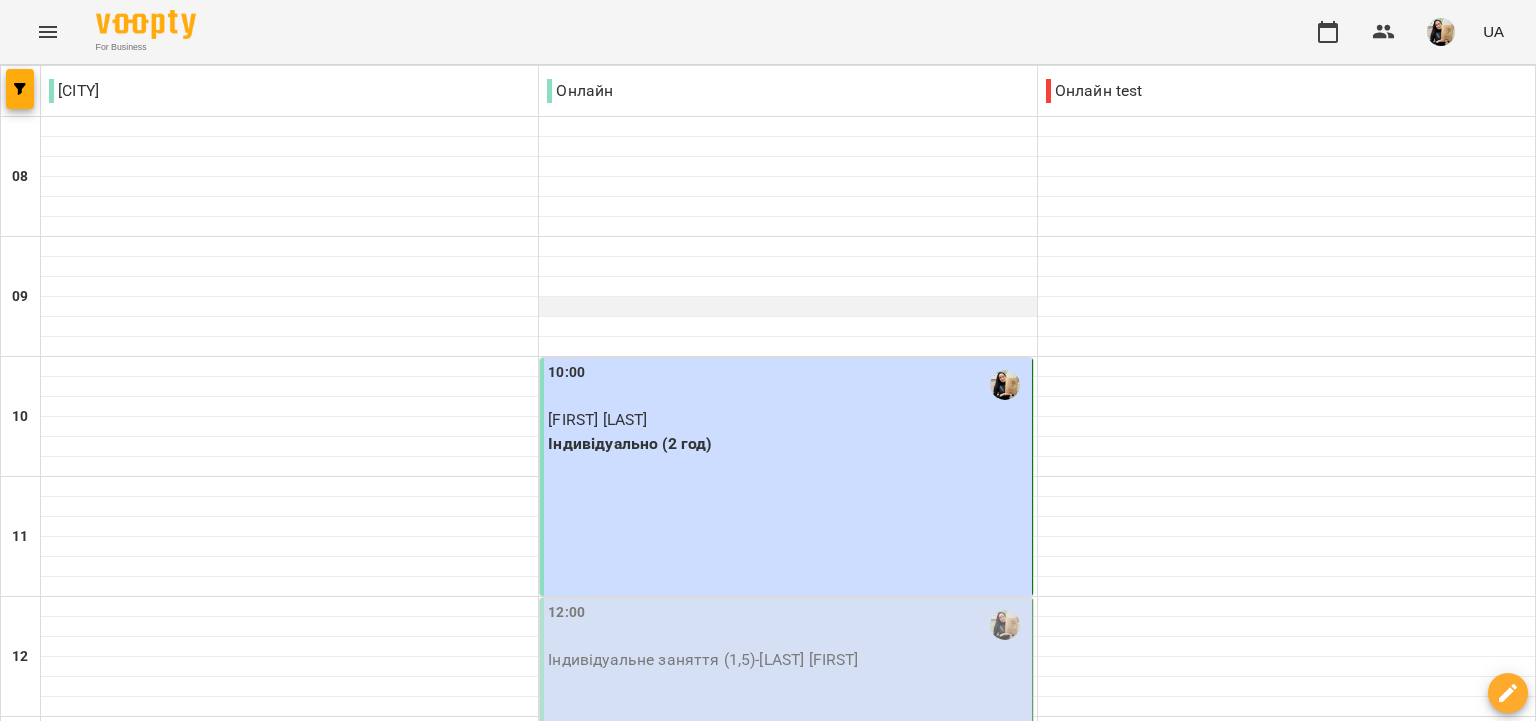 scroll, scrollTop: 460, scrollLeft: 0, axis: vertical 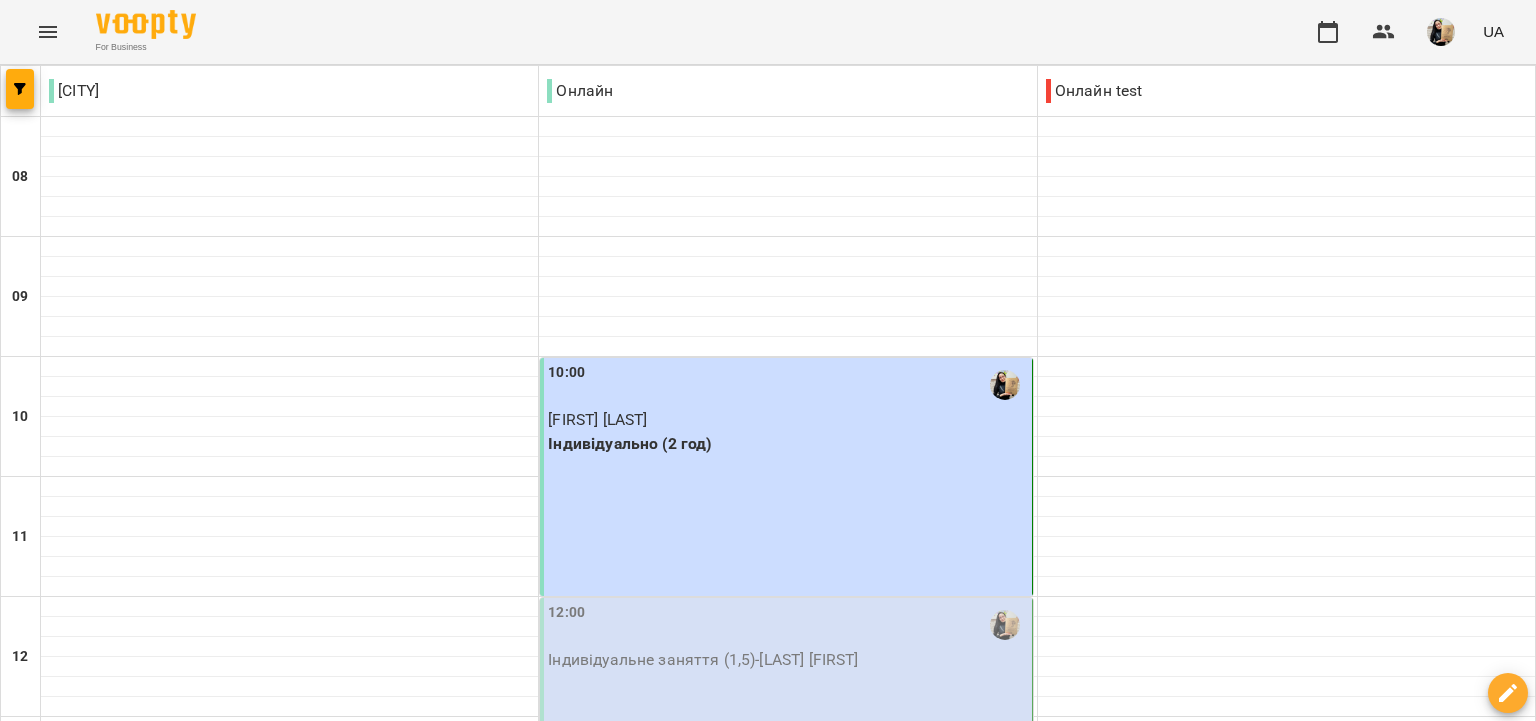 click on "Індивідуальне заняття (1,5) - [LAST] [FIRST]" at bounding box center (787, 660) 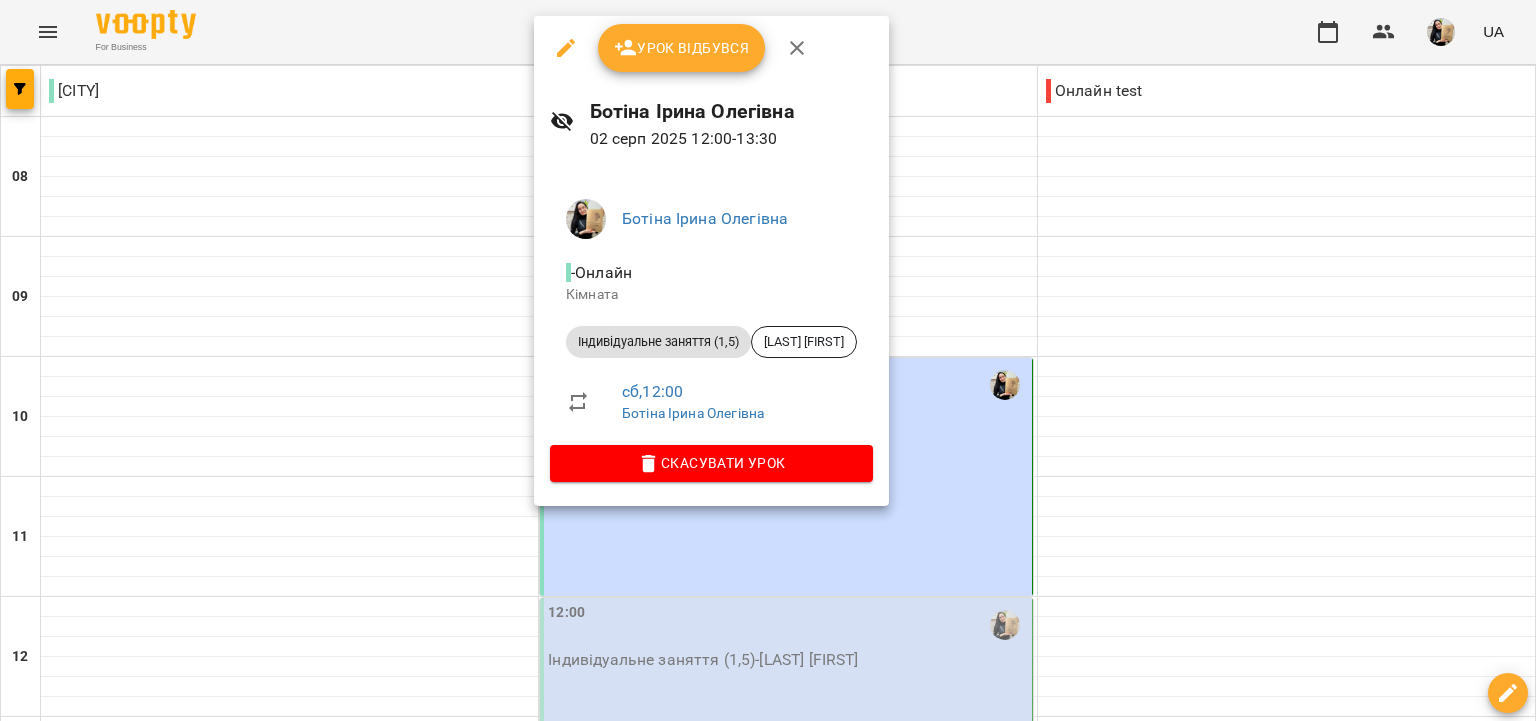 click on "Урок відбувся" at bounding box center [682, 48] 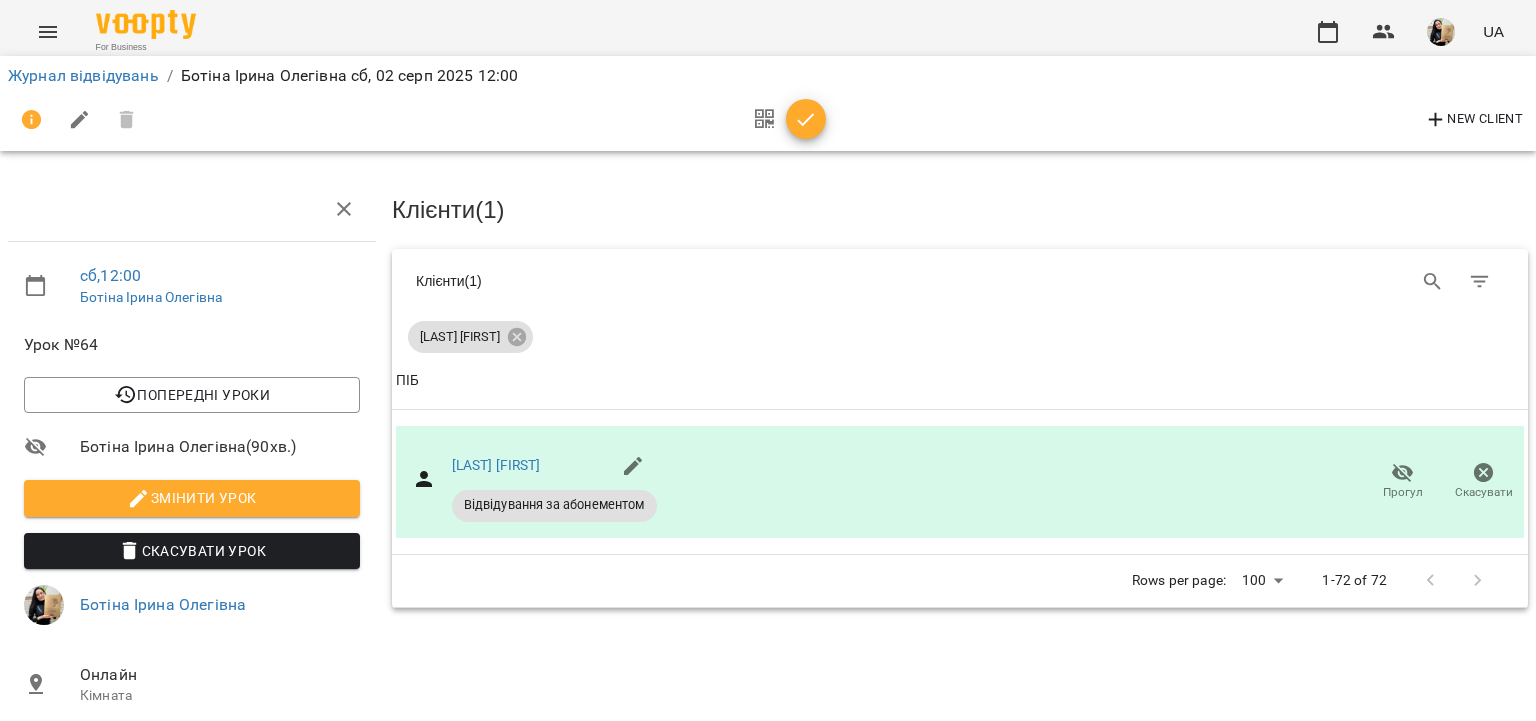 click 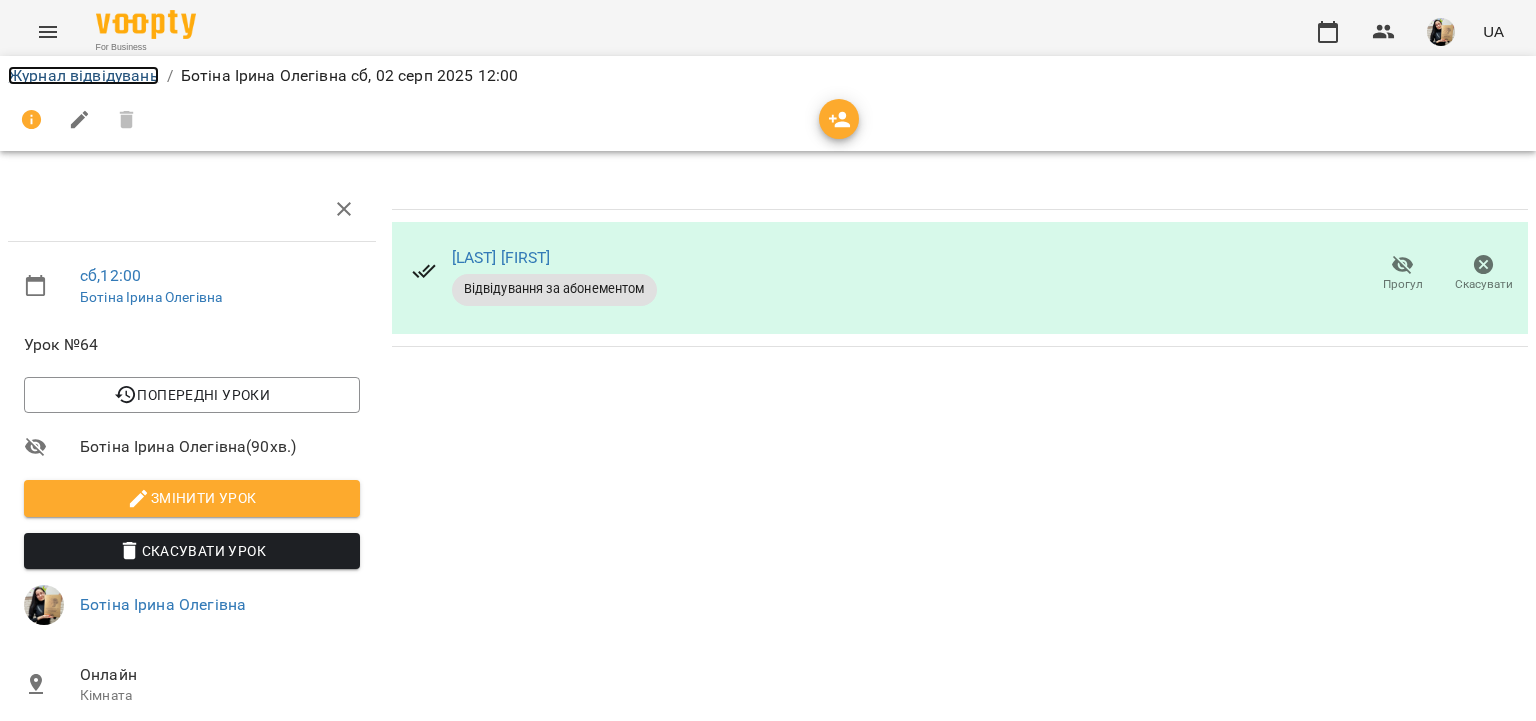 click on "Журнал відвідувань" at bounding box center (83, 75) 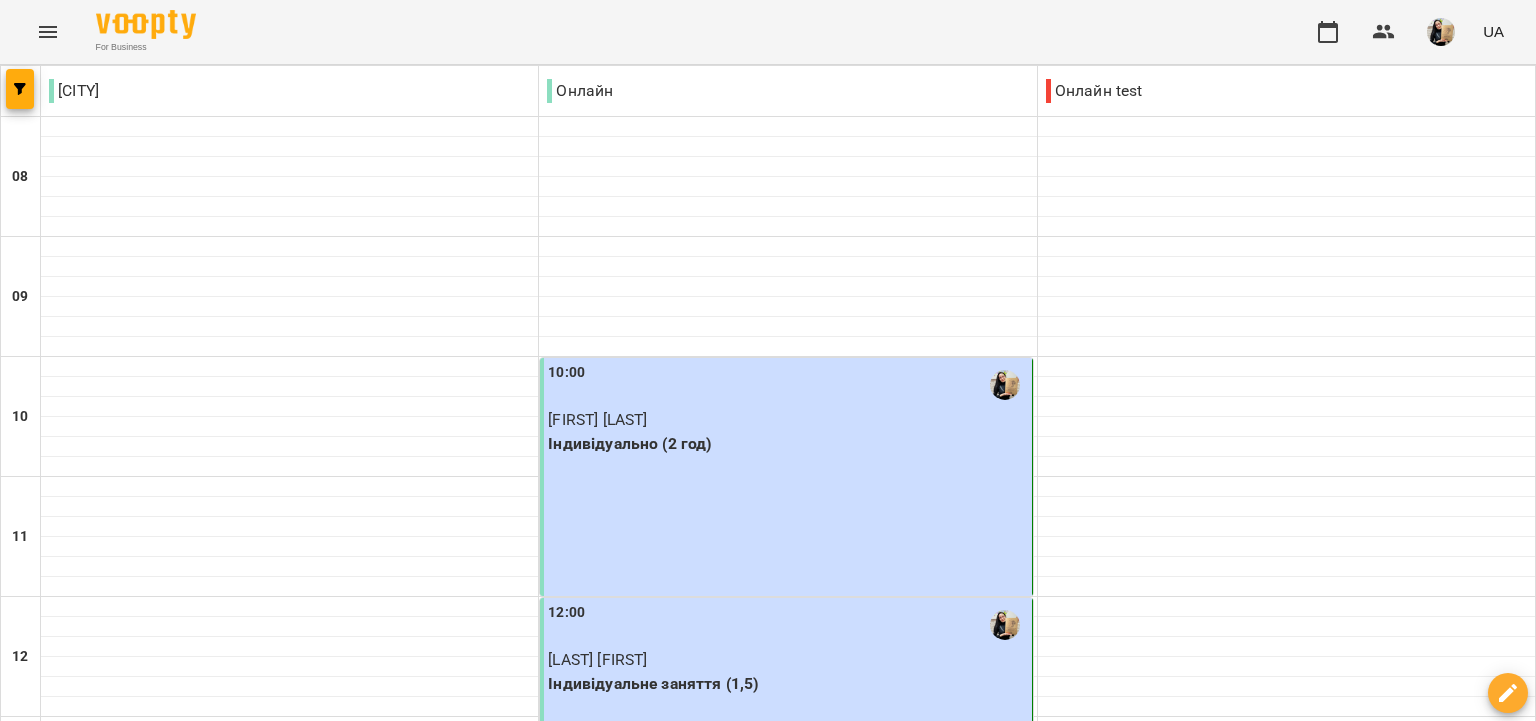 scroll, scrollTop: 691, scrollLeft: 0, axis: vertical 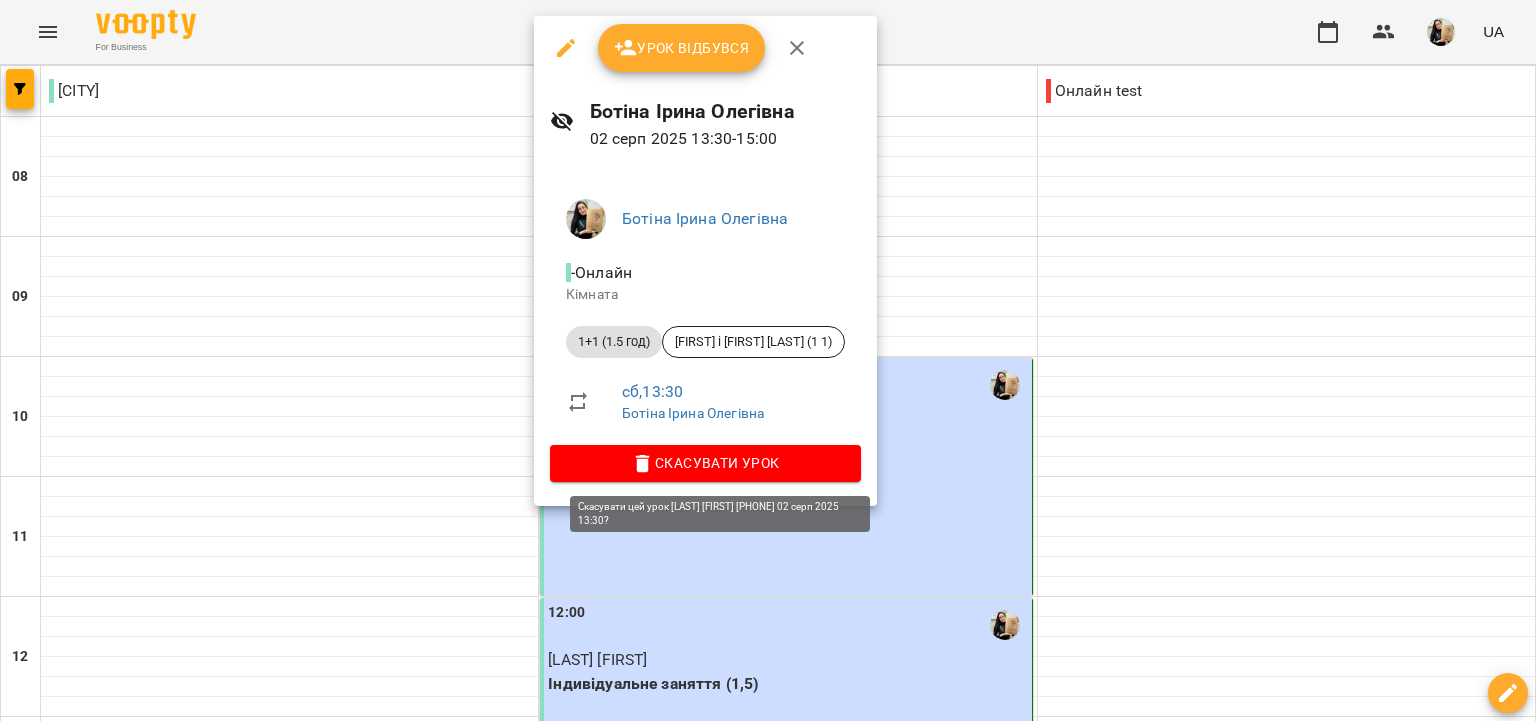 click on "Скасувати Урок" at bounding box center (705, 463) 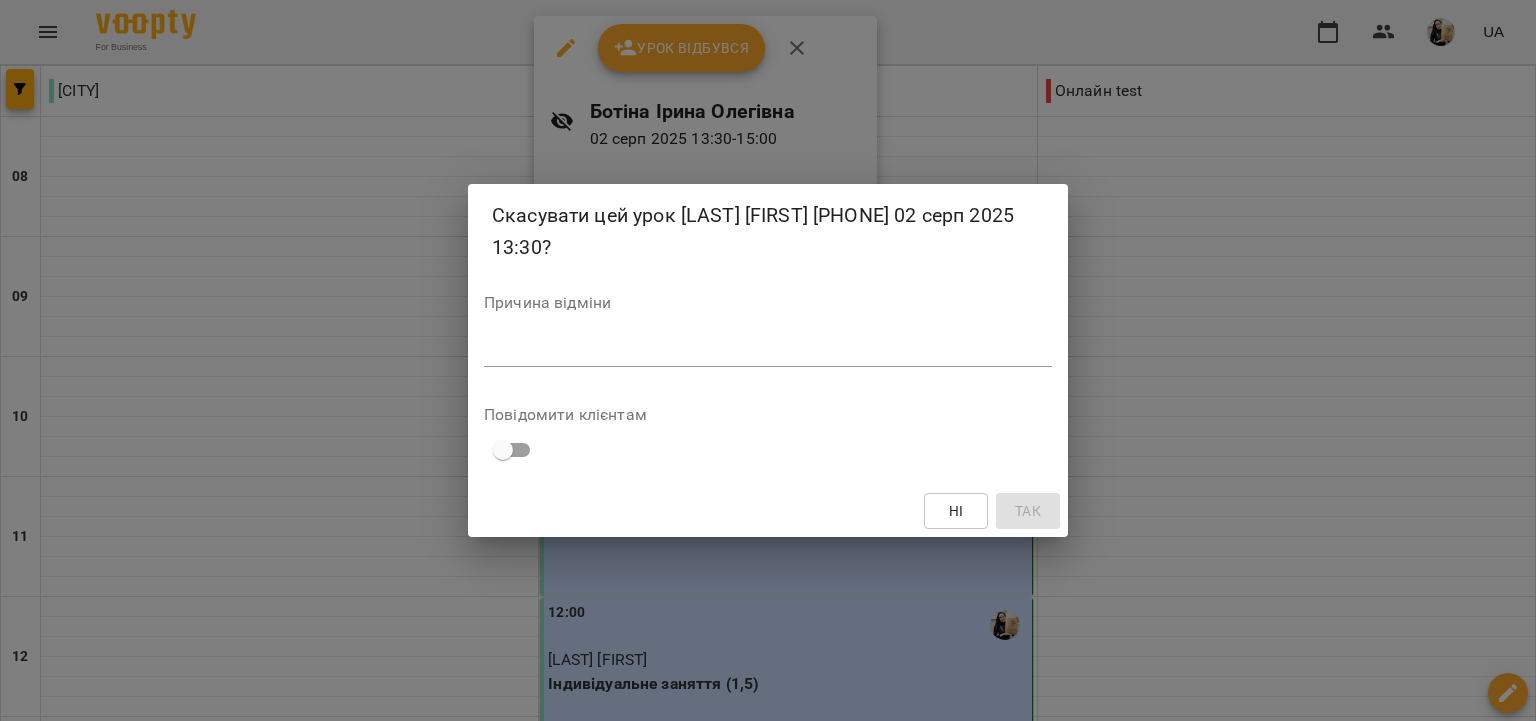 click on "Причина відміни *" at bounding box center (768, 335) 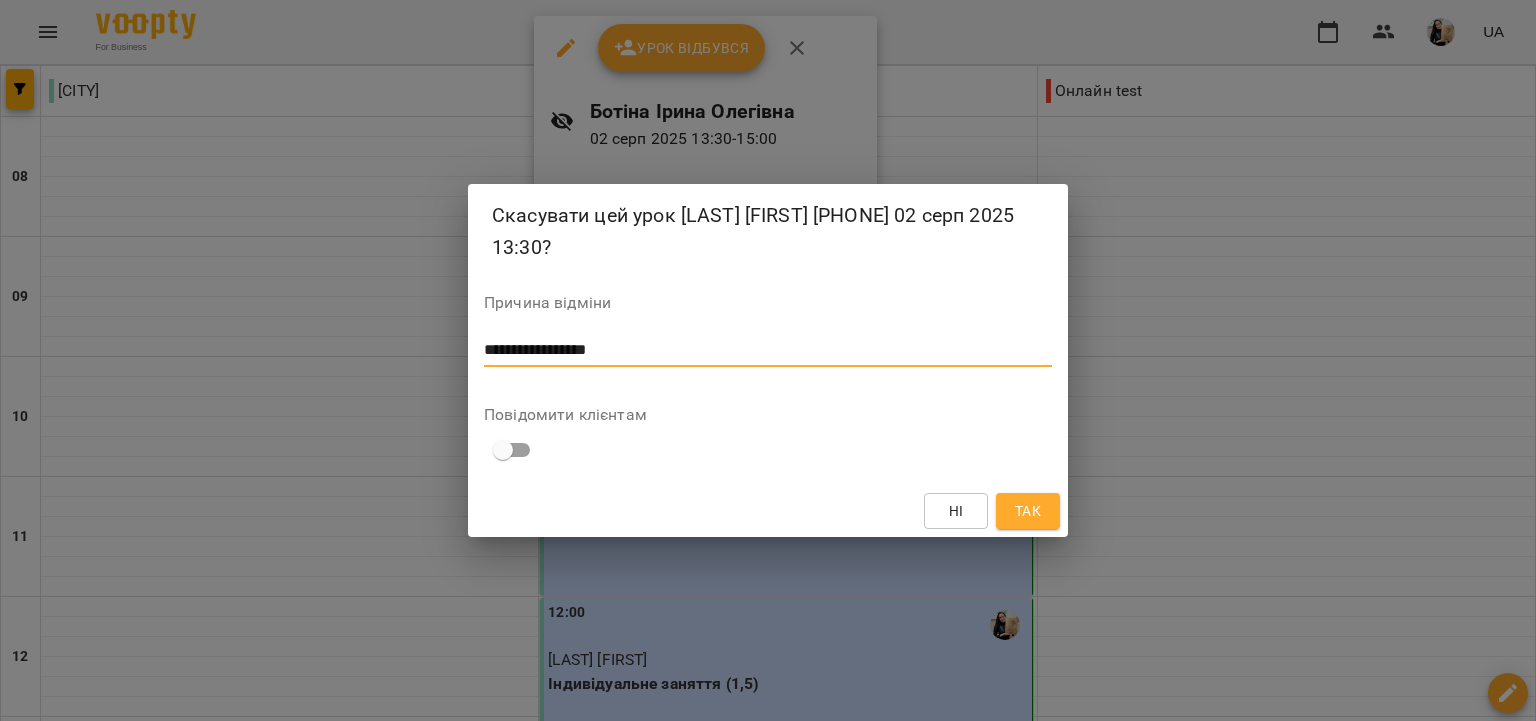 type on "**********" 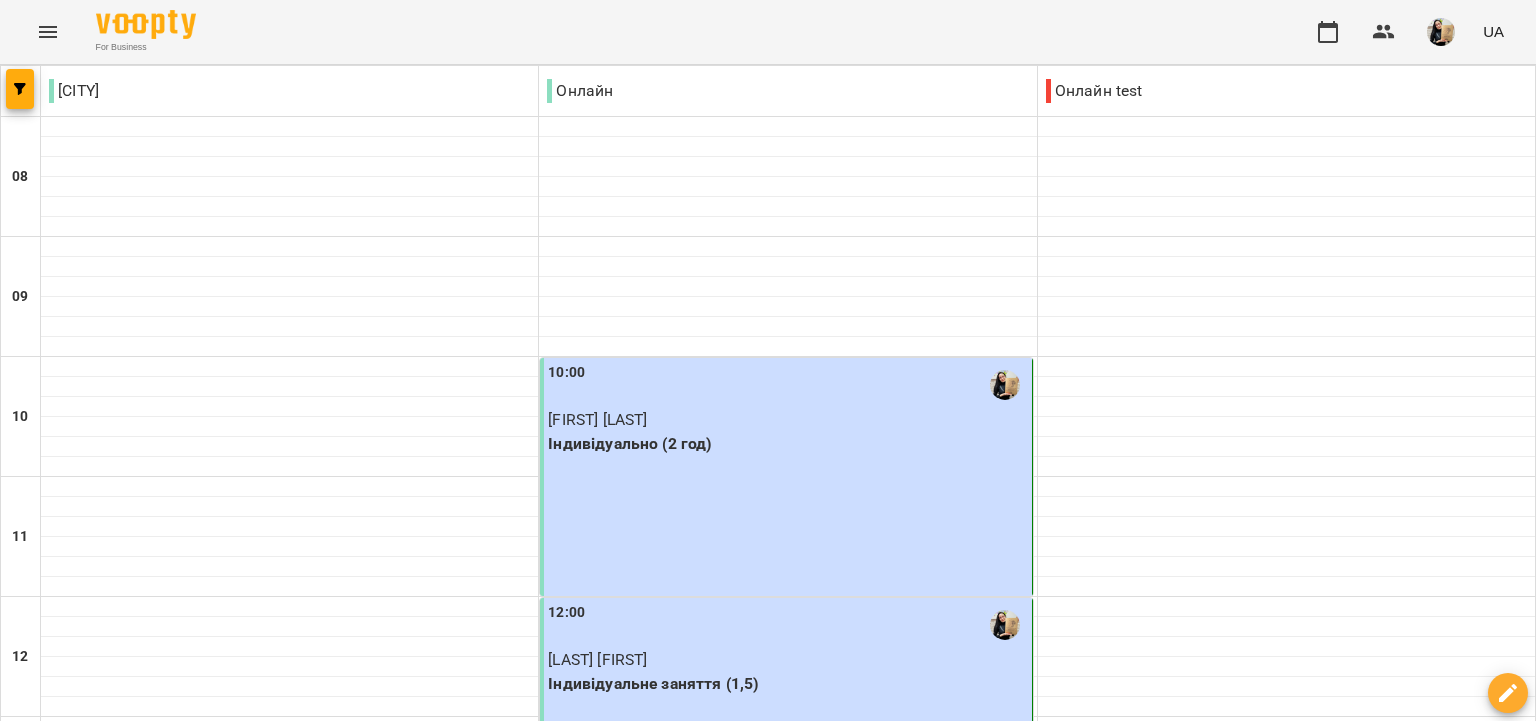 scroll, scrollTop: 1036, scrollLeft: 0, axis: vertical 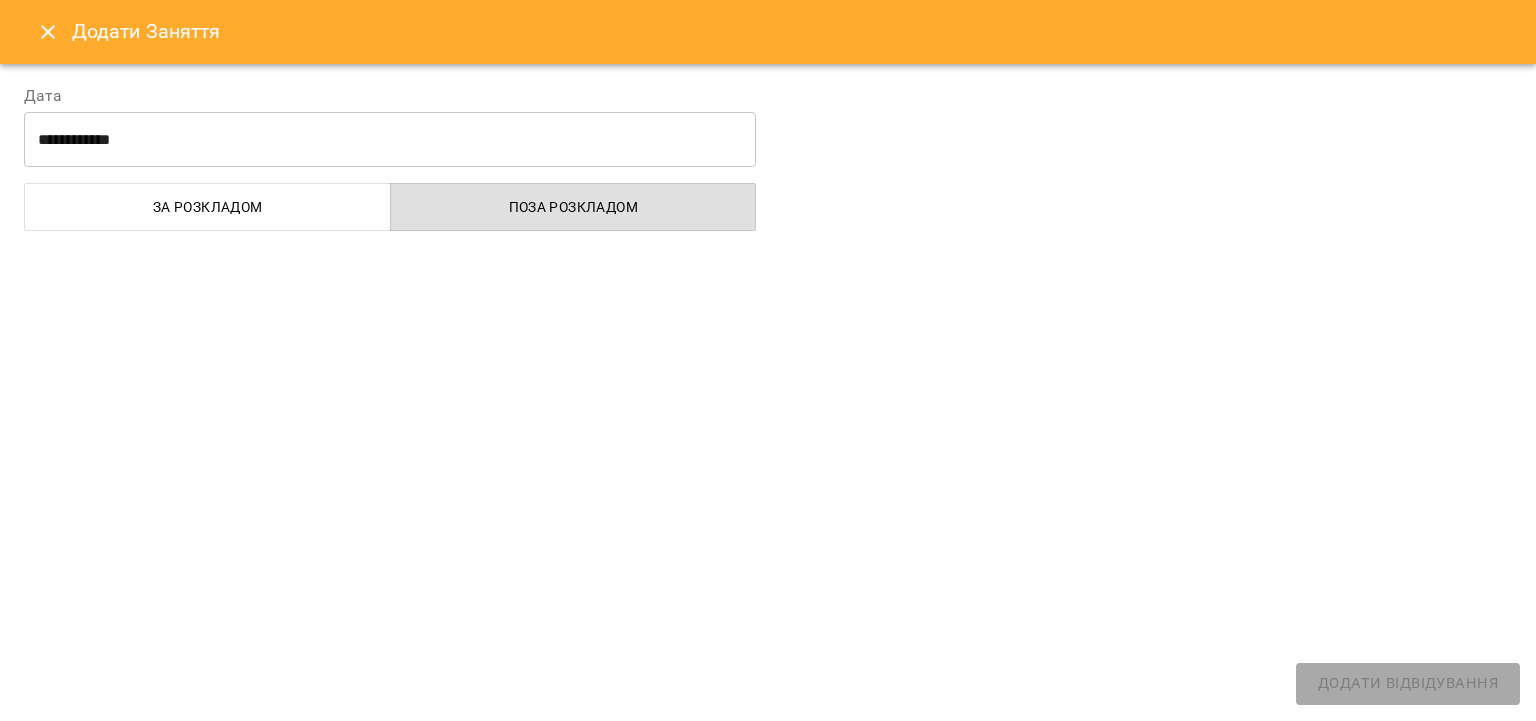 select on "**********" 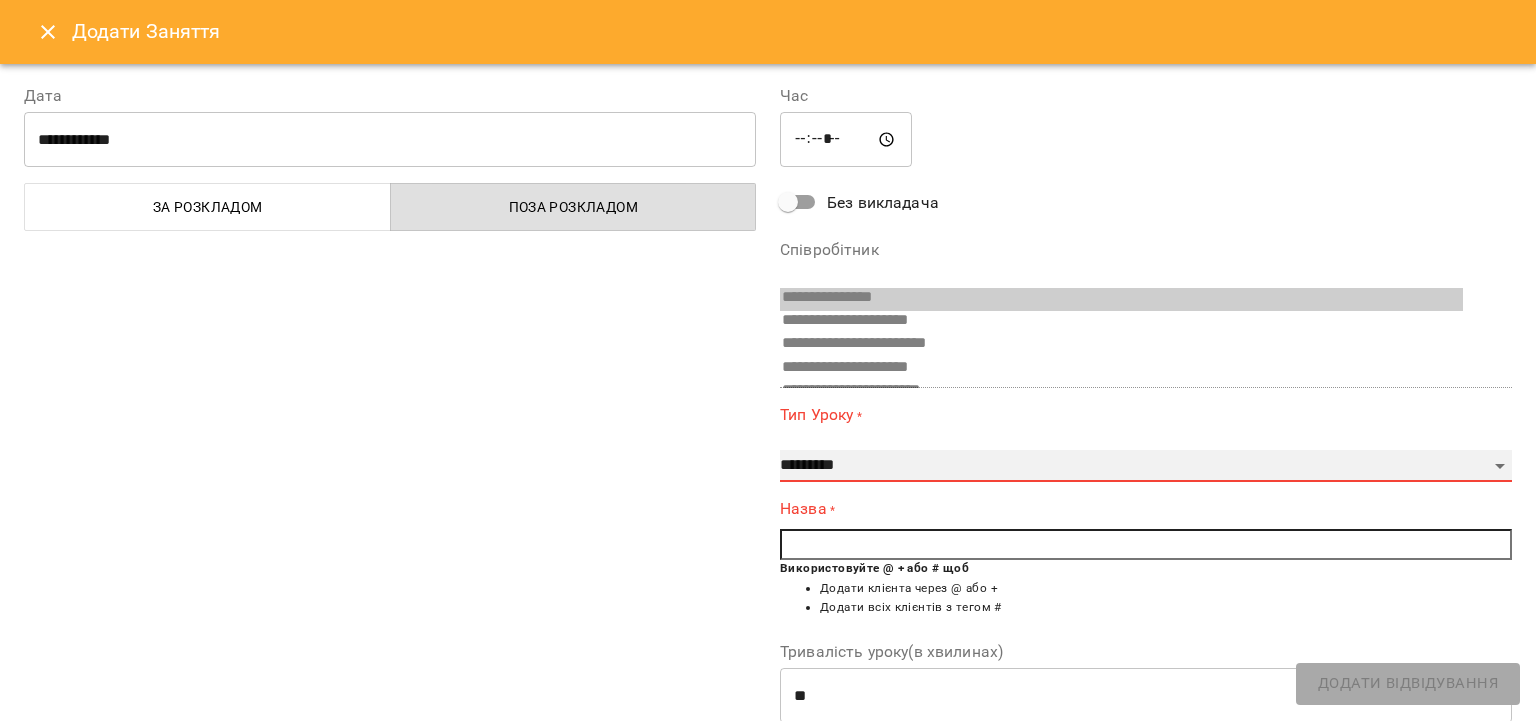 select on "**********" 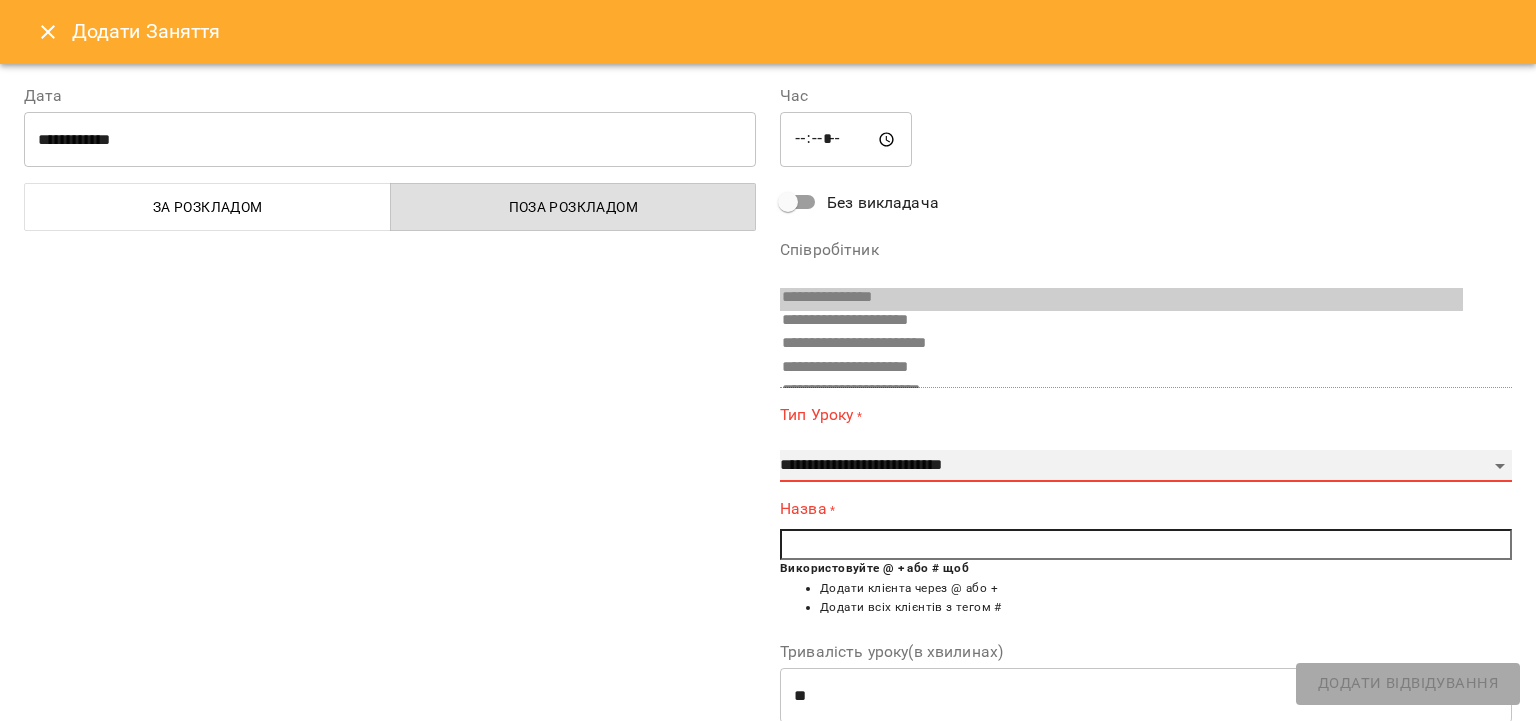 click on "**********" at bounding box center (0, 0) 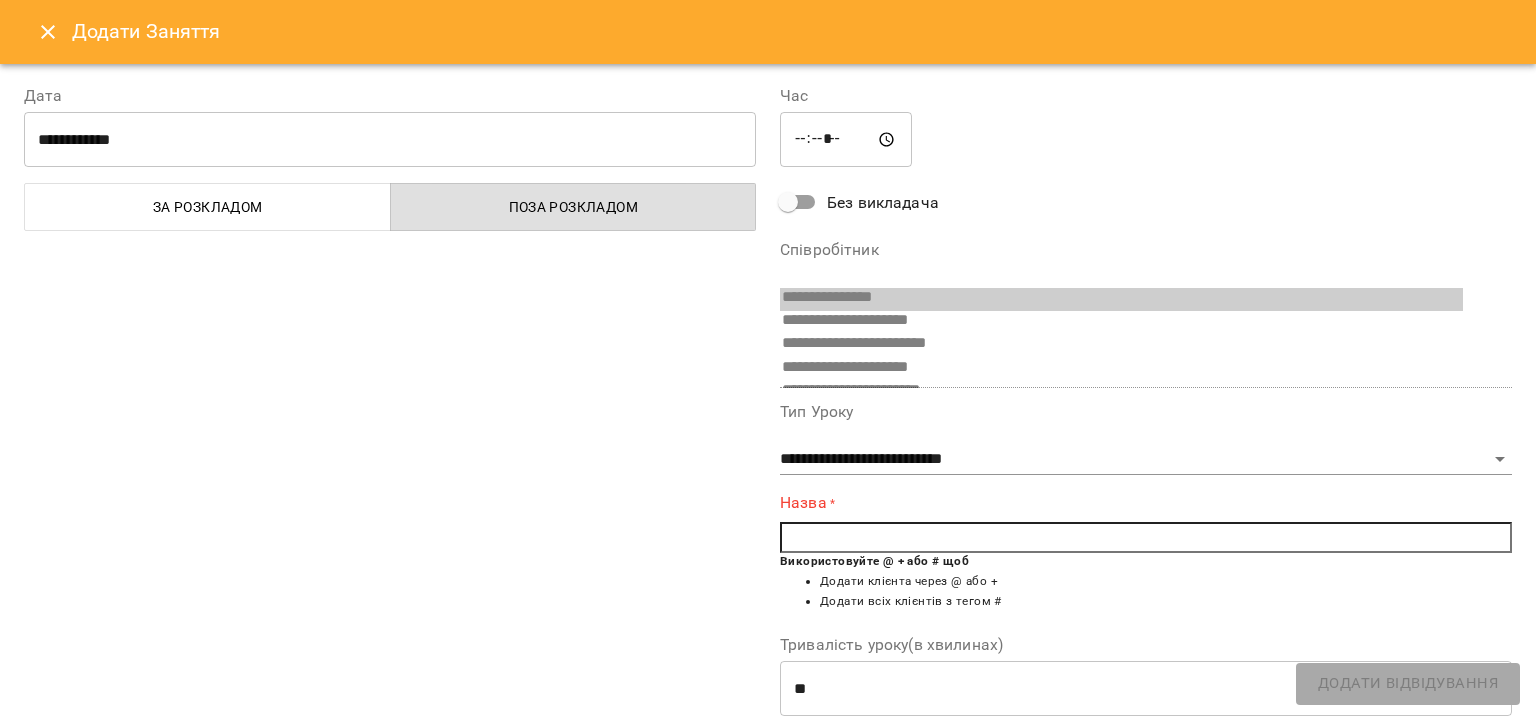 click at bounding box center [1146, 538] 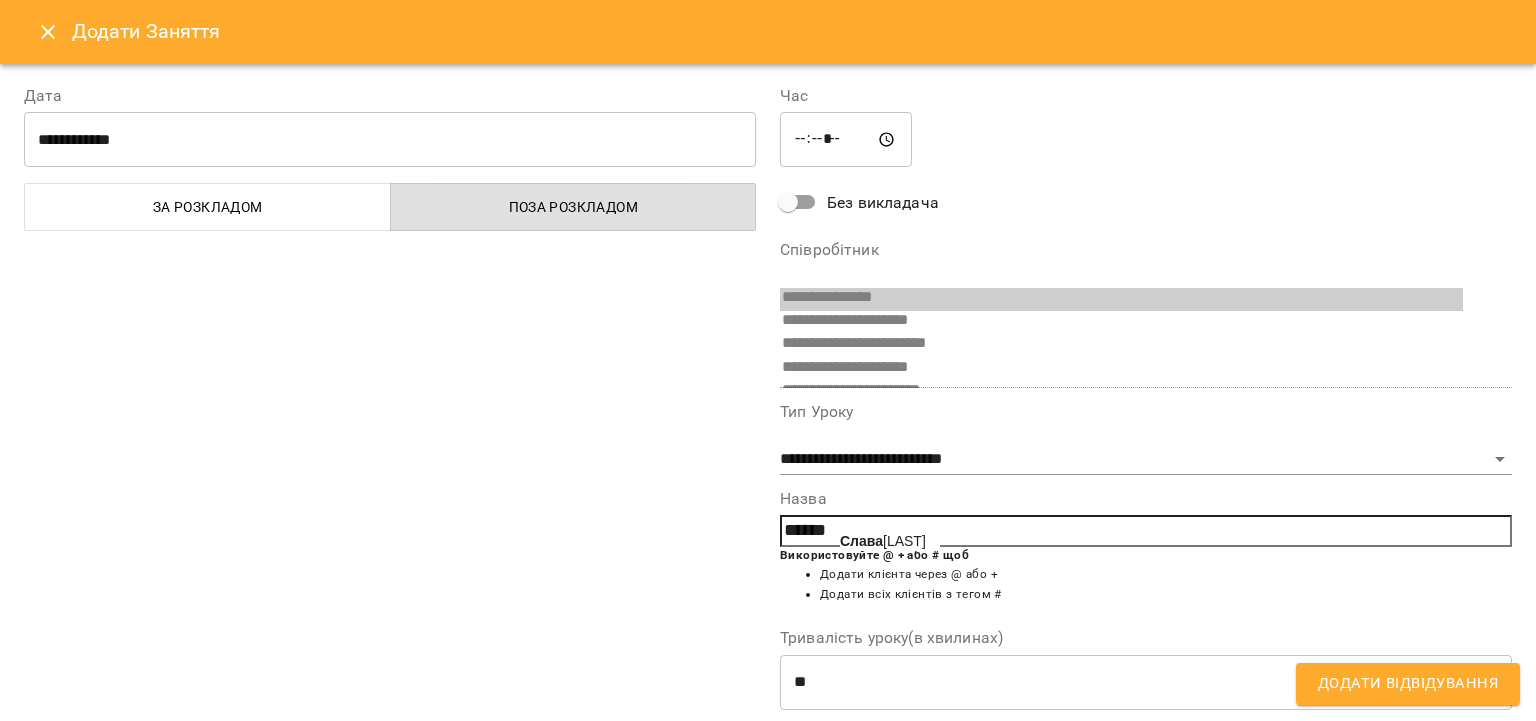 click on "[FIRST] [LAST]" at bounding box center (883, 541) 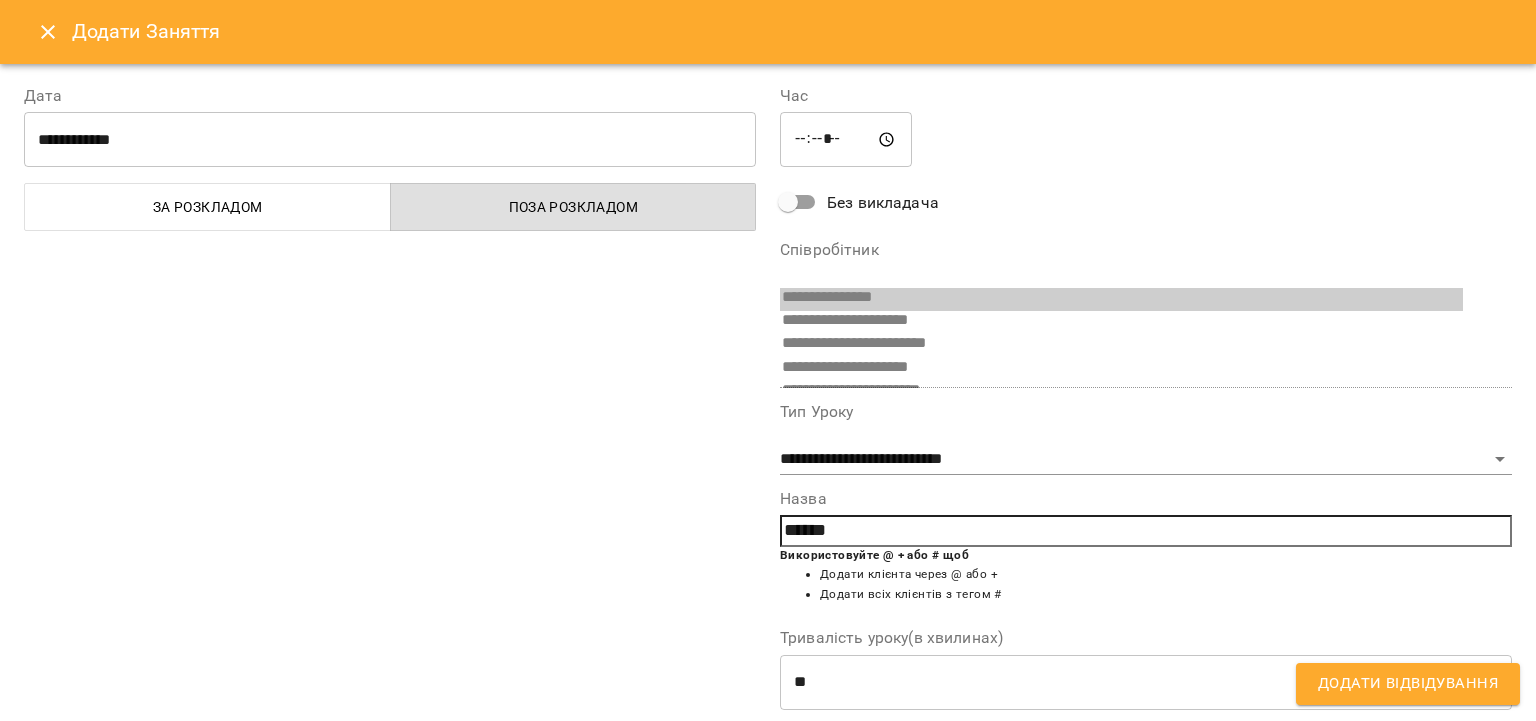 type on "**********" 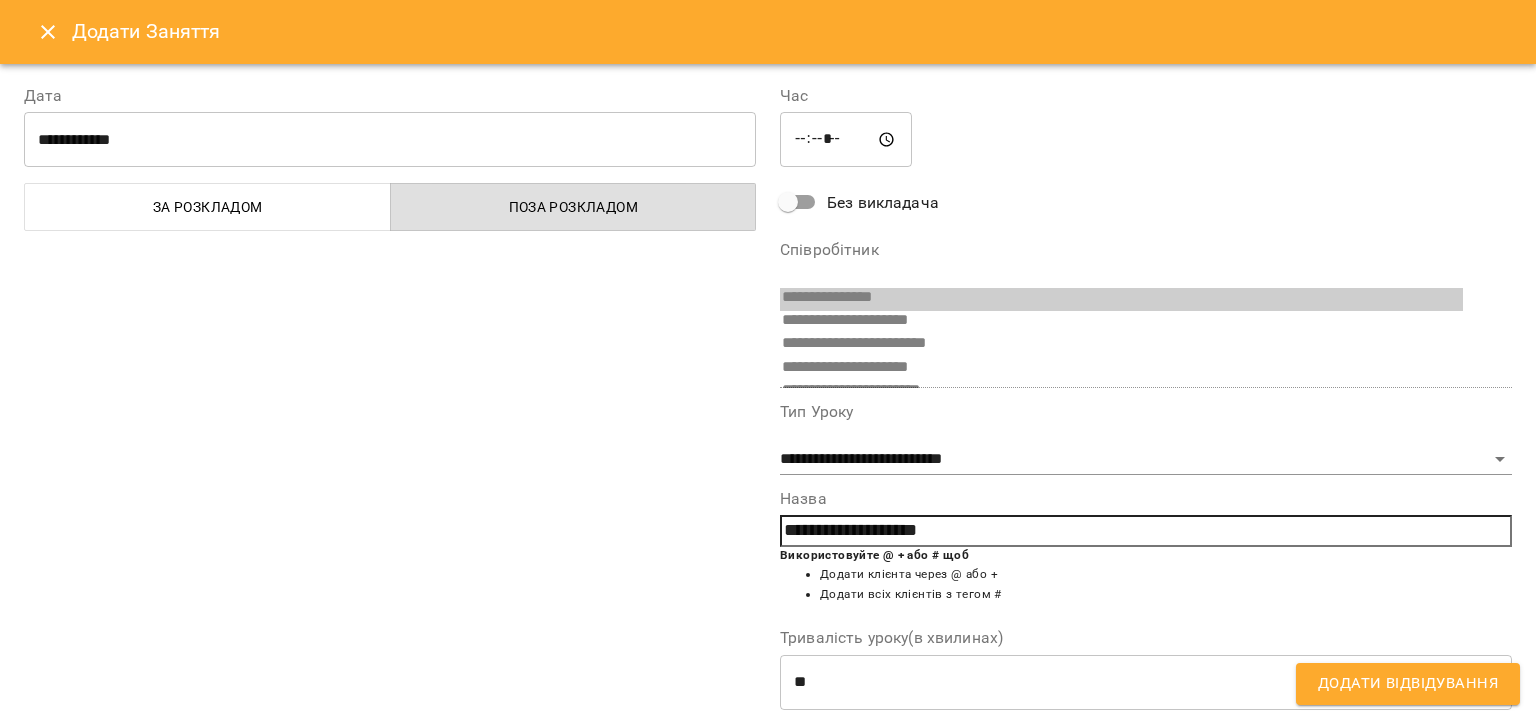 click on "Додати Відвідування" at bounding box center [1408, 684] 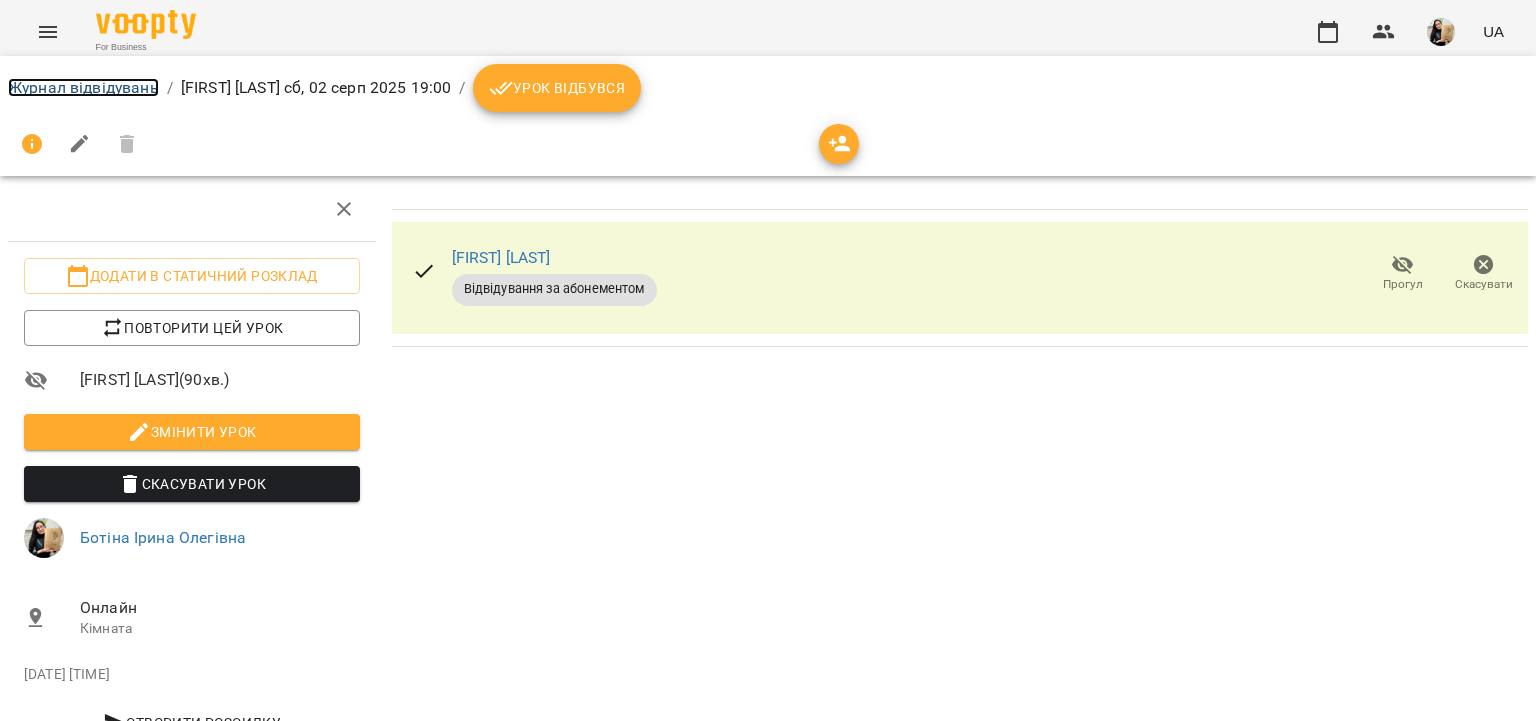 click on "Журнал відвідувань" at bounding box center [83, 87] 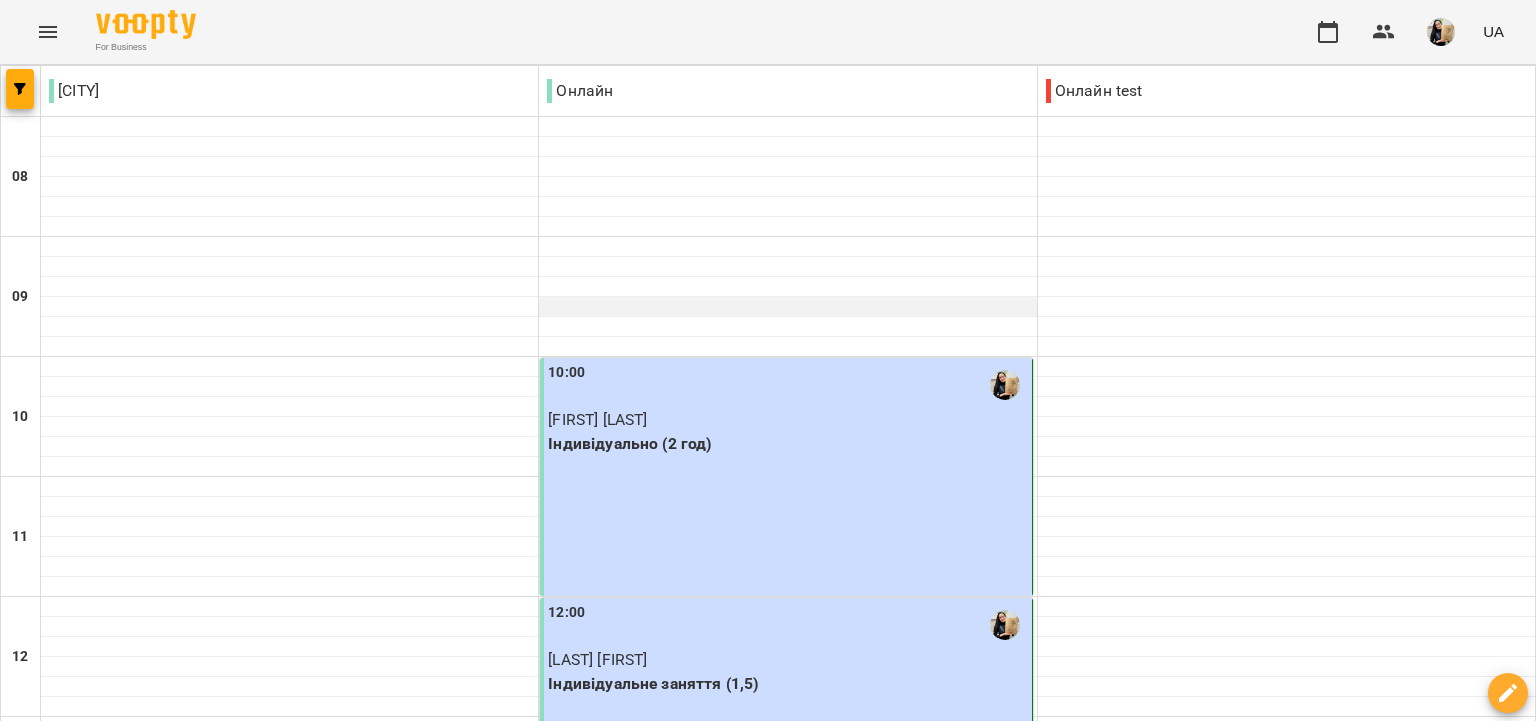 scroll, scrollTop: 1267, scrollLeft: 0, axis: vertical 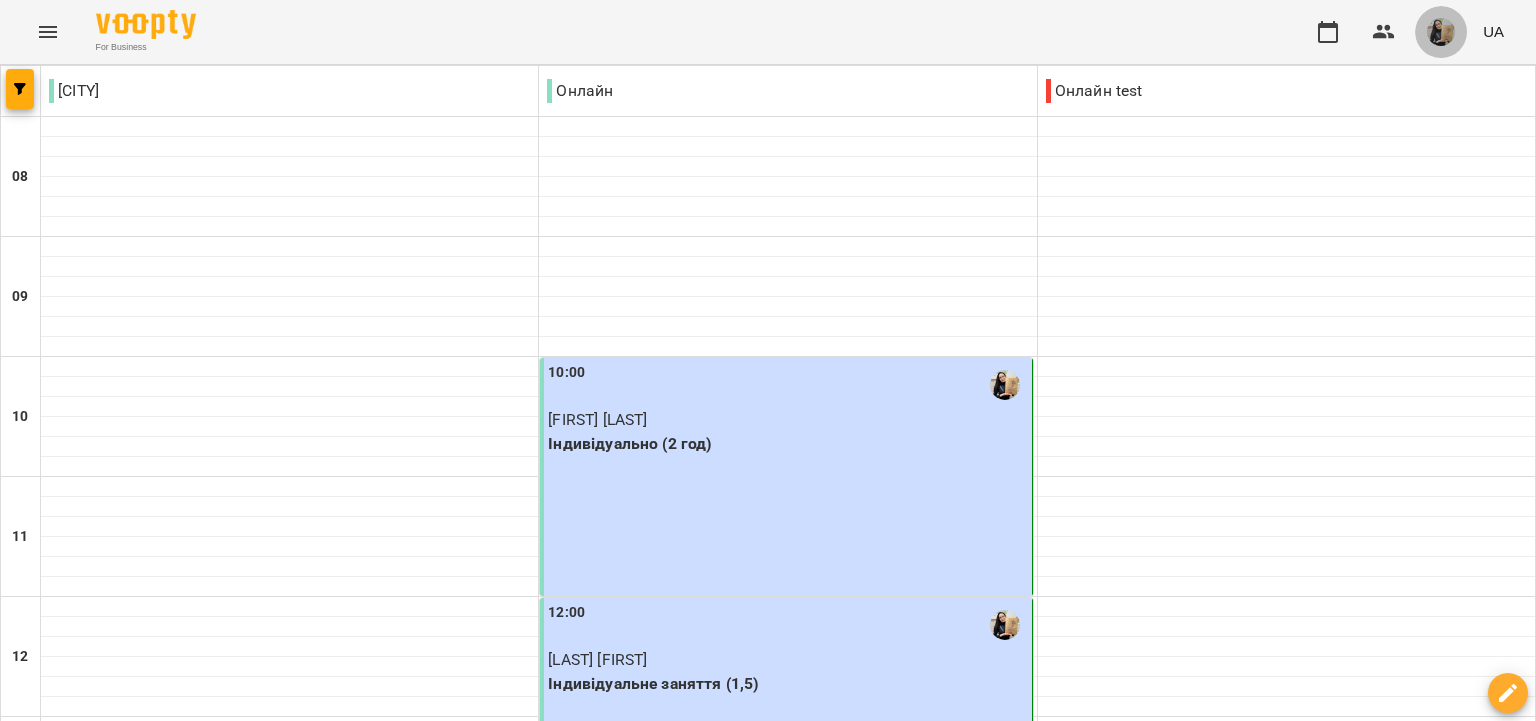 click at bounding box center [1441, 32] 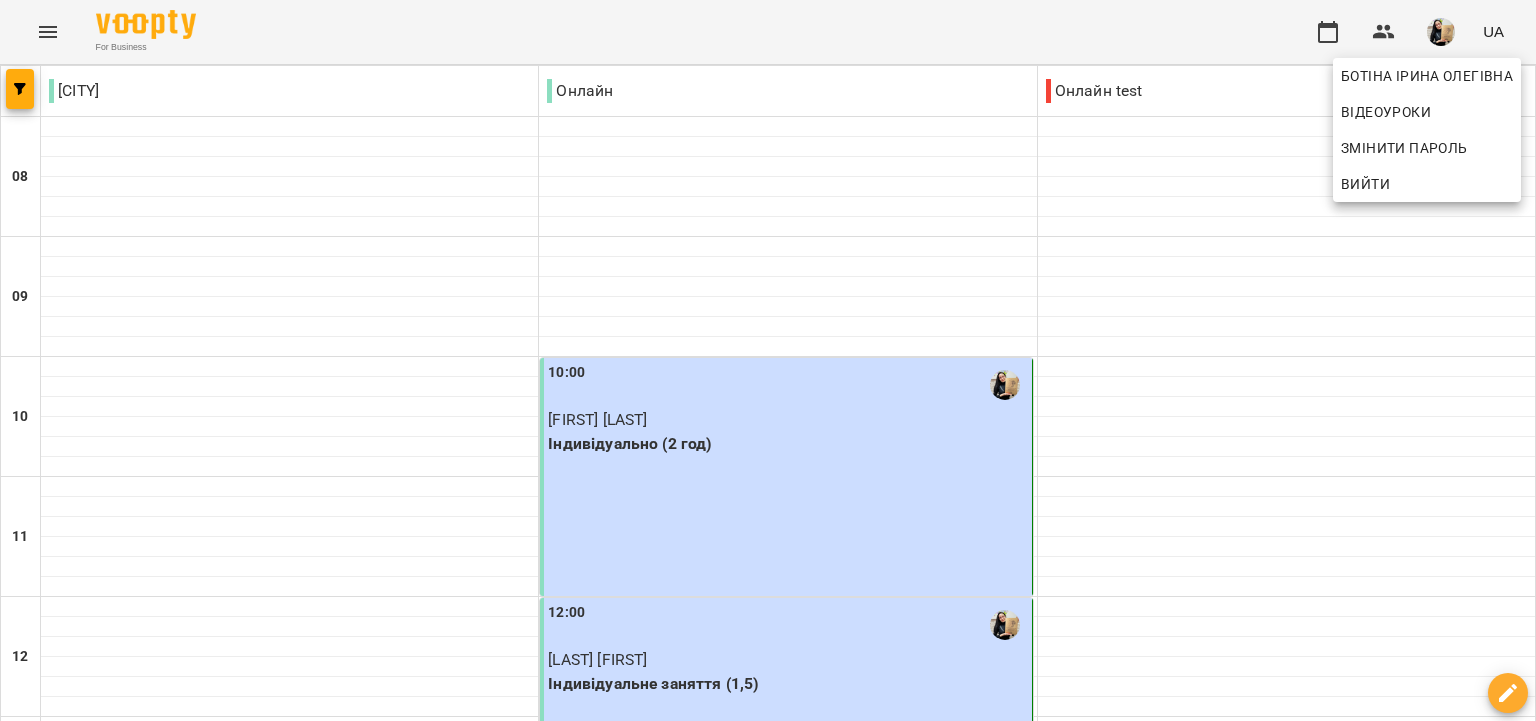 click on "Вийти" at bounding box center (1365, 184) 